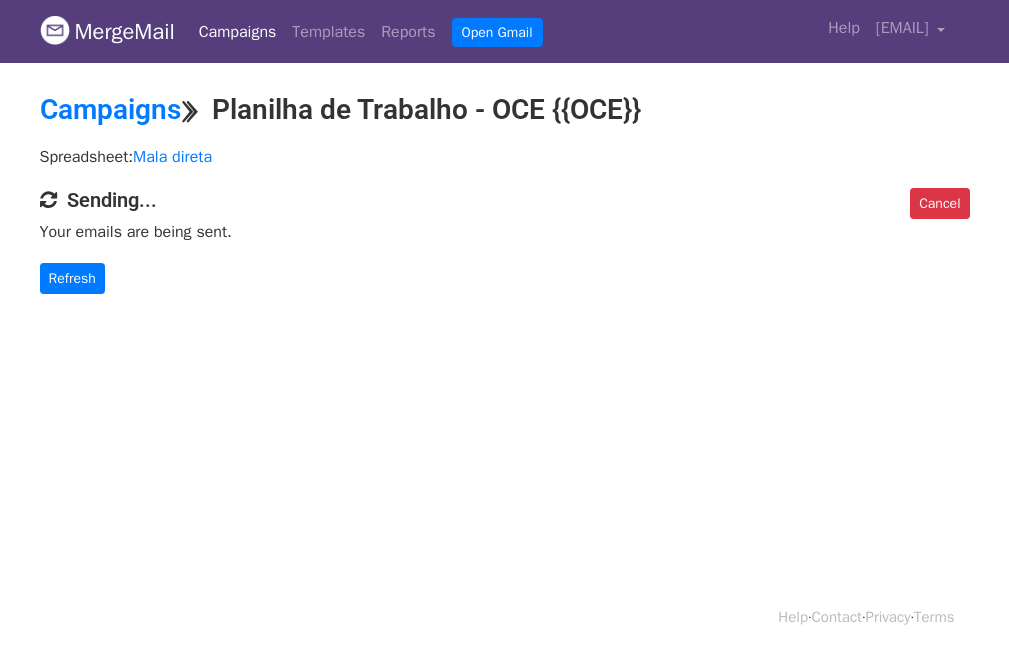 scroll, scrollTop: 0, scrollLeft: 0, axis: both 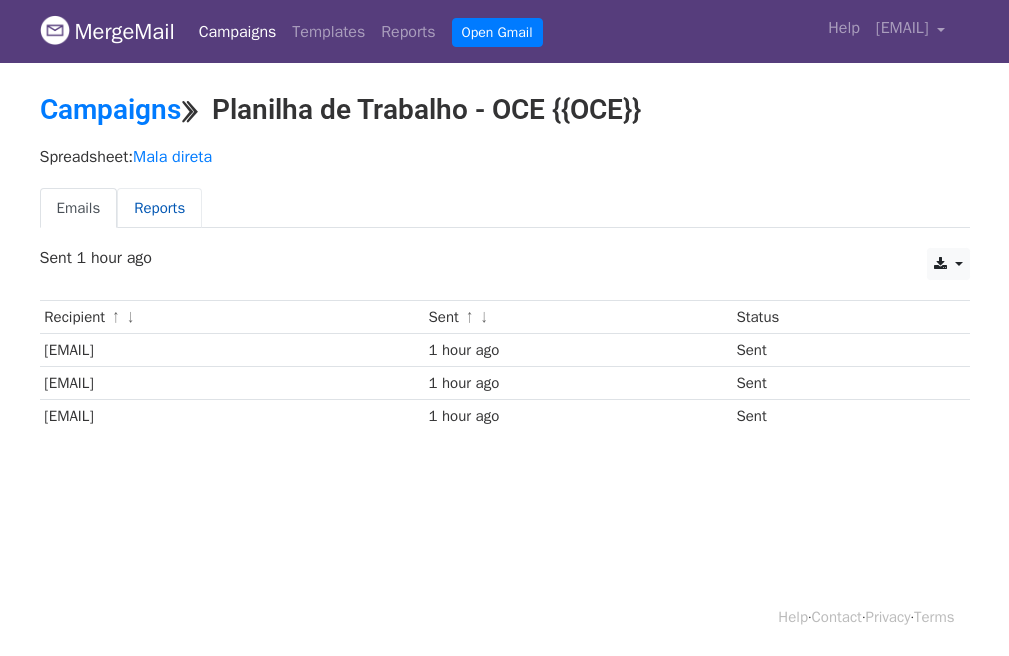 click on "Reports" at bounding box center (159, 208) 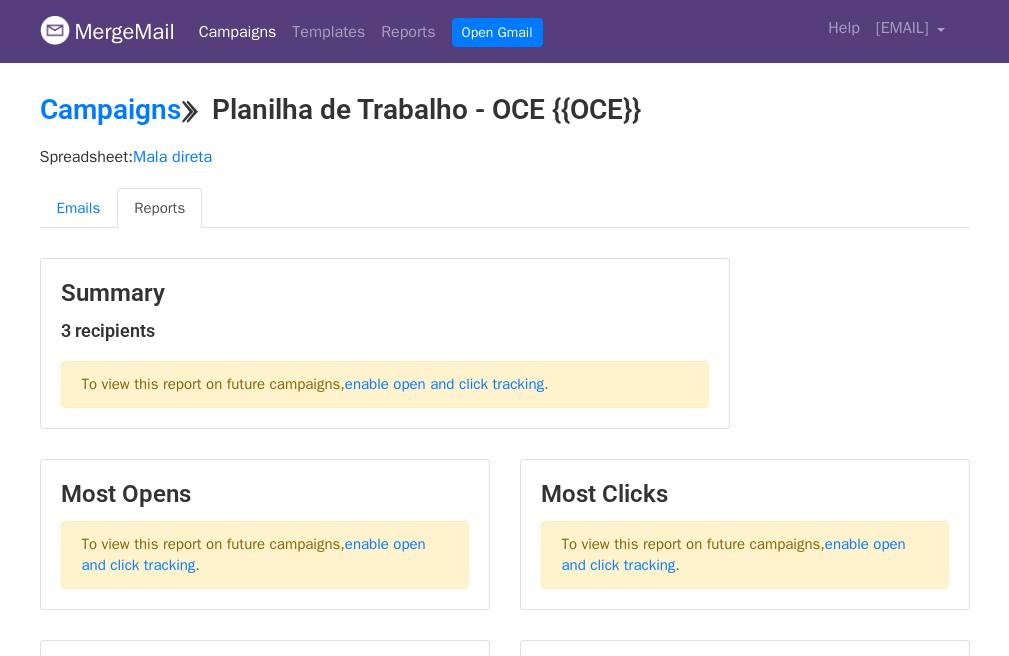 scroll, scrollTop: 0, scrollLeft: 0, axis: both 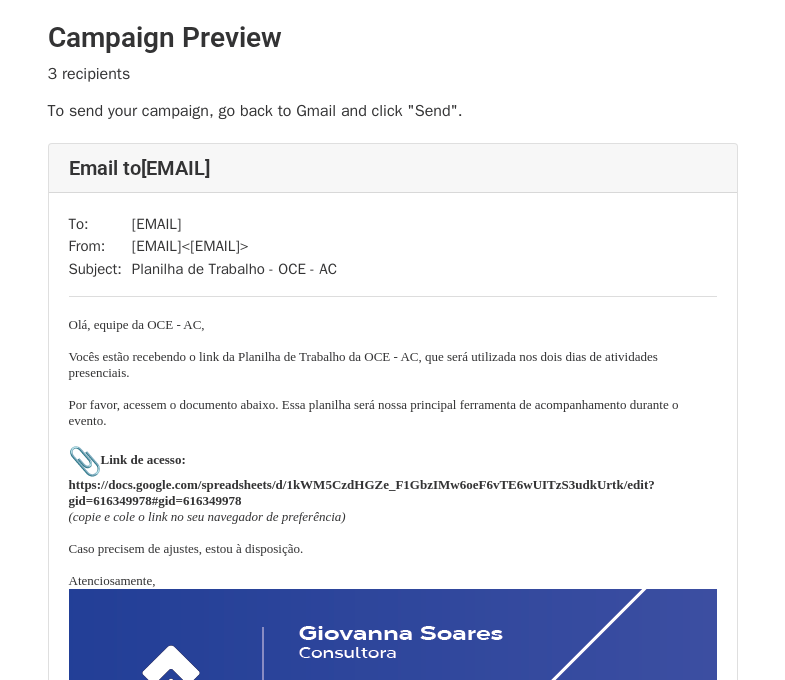 click on "Link de acesso: https://docs.google.com/spreadsheets/d/1kWM5CzdHGZe_F1GbzIMw6oeF6vTE6wUITzS3udkUrtk/edit?gid=616349978#gid=616349978" at bounding box center (362, 480) 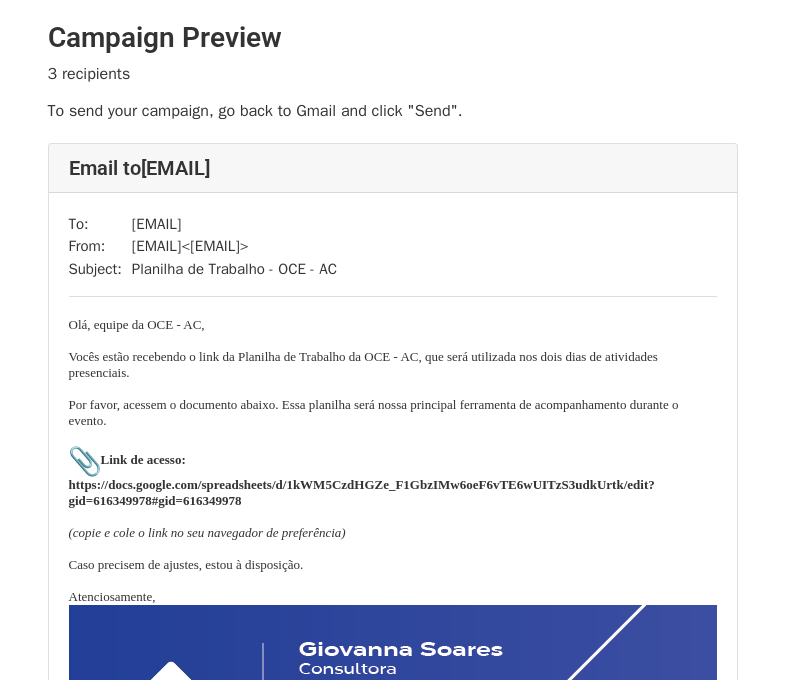 scroll, scrollTop: 0, scrollLeft: 0, axis: both 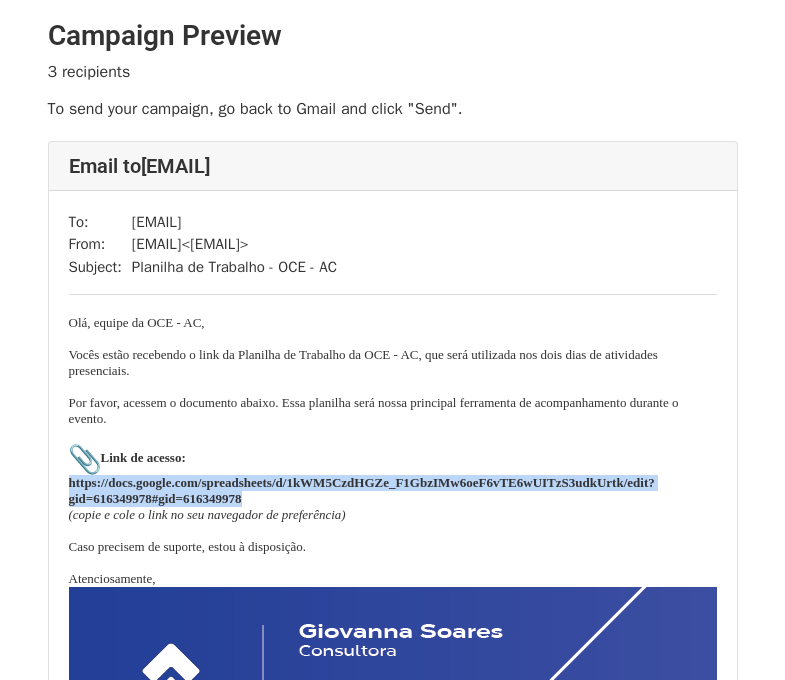 drag, startPoint x: 263, startPoint y: 490, endPoint x: 57, endPoint y: 477, distance: 206.40979 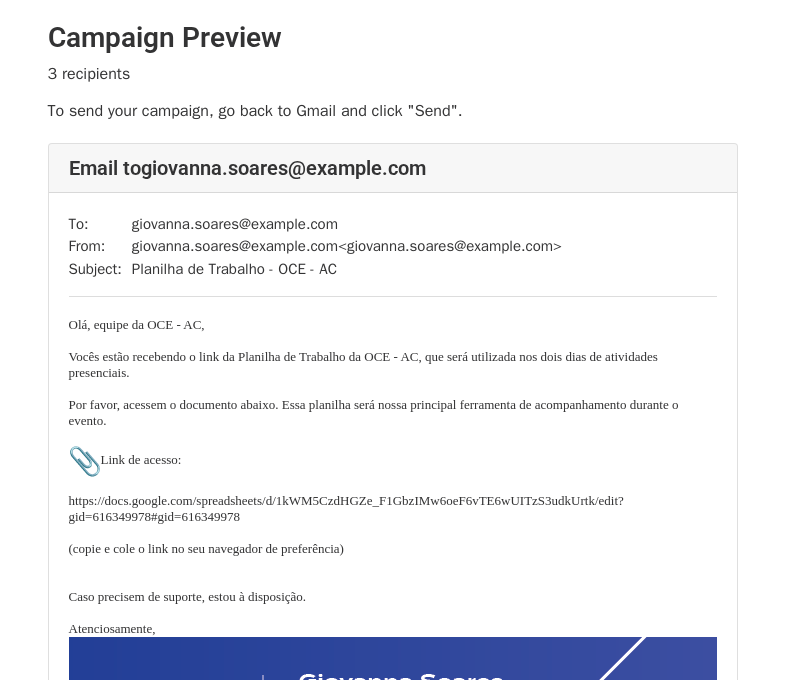 scroll, scrollTop: 0, scrollLeft: 0, axis: both 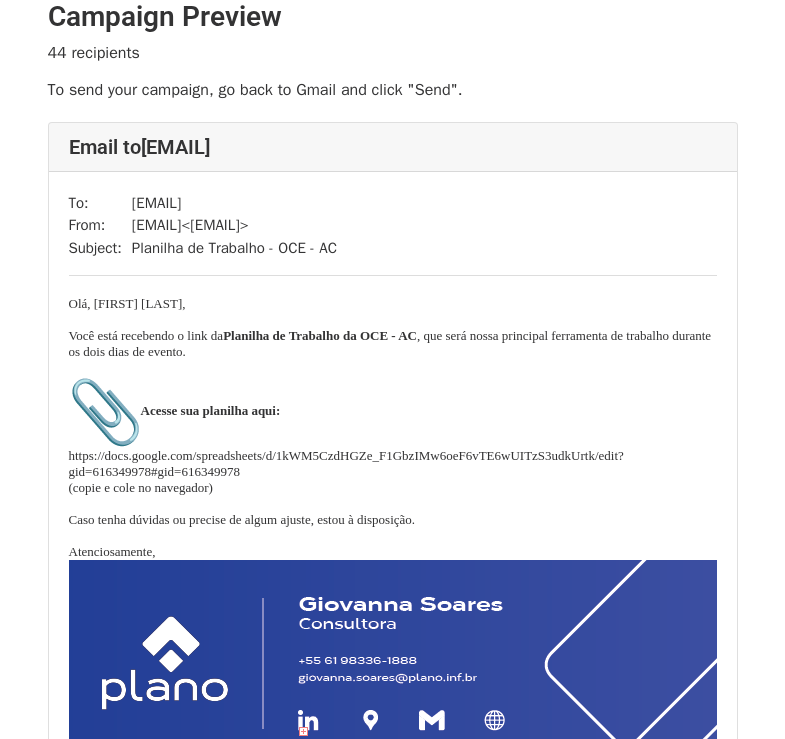 click on "Acesse sua planilha aqui:" at bounding box center [175, 410] 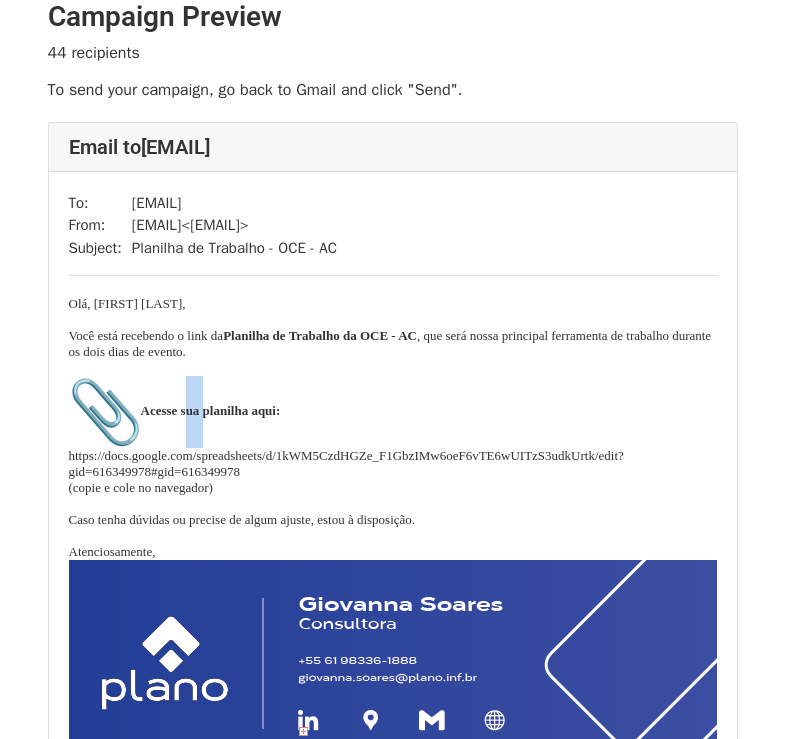click on "Acesse sua planilha aqui:" at bounding box center (175, 410) 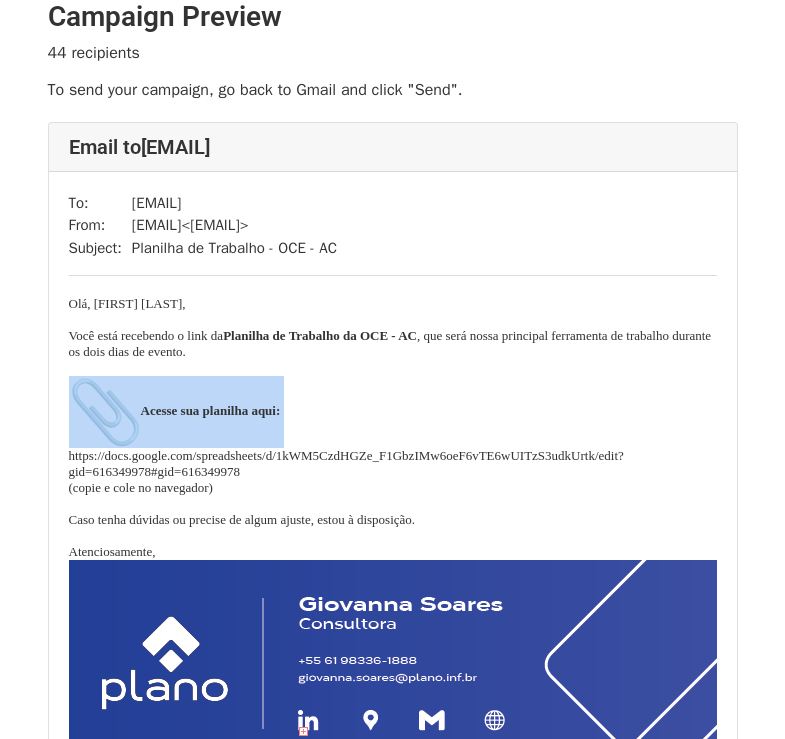 click on "Acesse sua planilha aqui:" at bounding box center (175, 410) 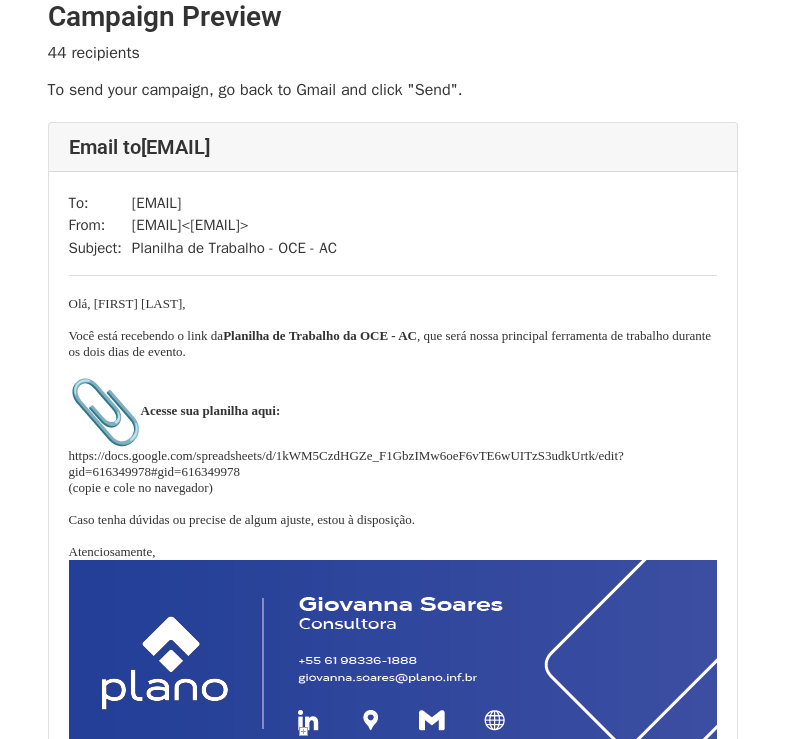 click on "Caso tenha dúvidas ou precise de algum ajuste, estou à disposição." at bounding box center (393, 520) 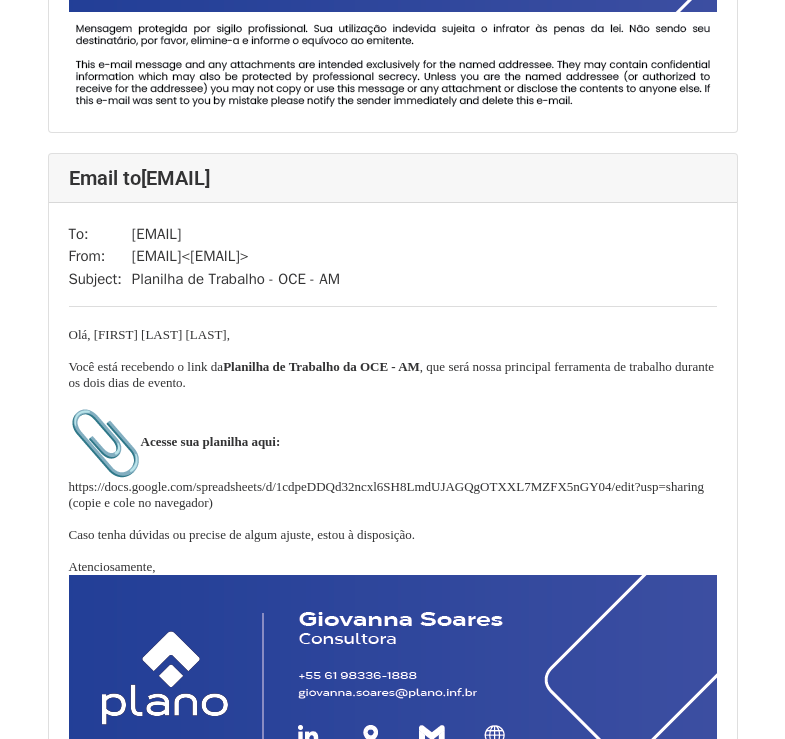 scroll, scrollTop: 3196, scrollLeft: 0, axis: vertical 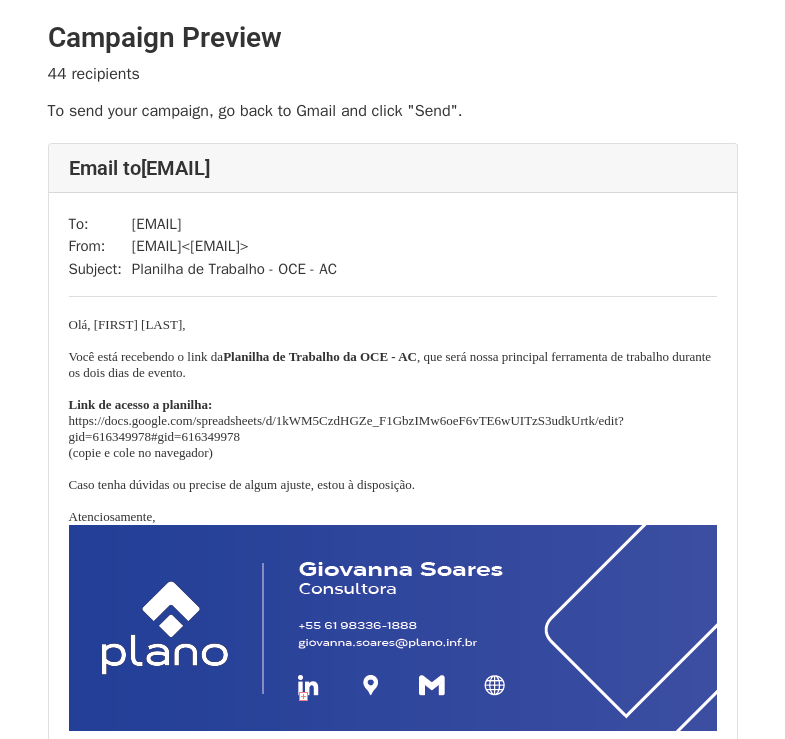 click at bounding box center (393, 389) 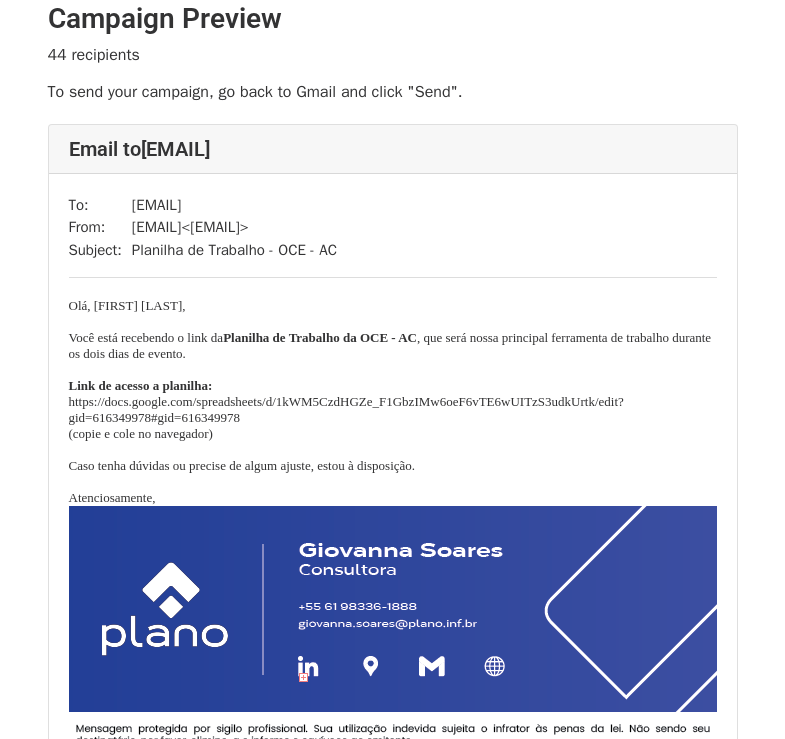 scroll, scrollTop: 20, scrollLeft: 0, axis: vertical 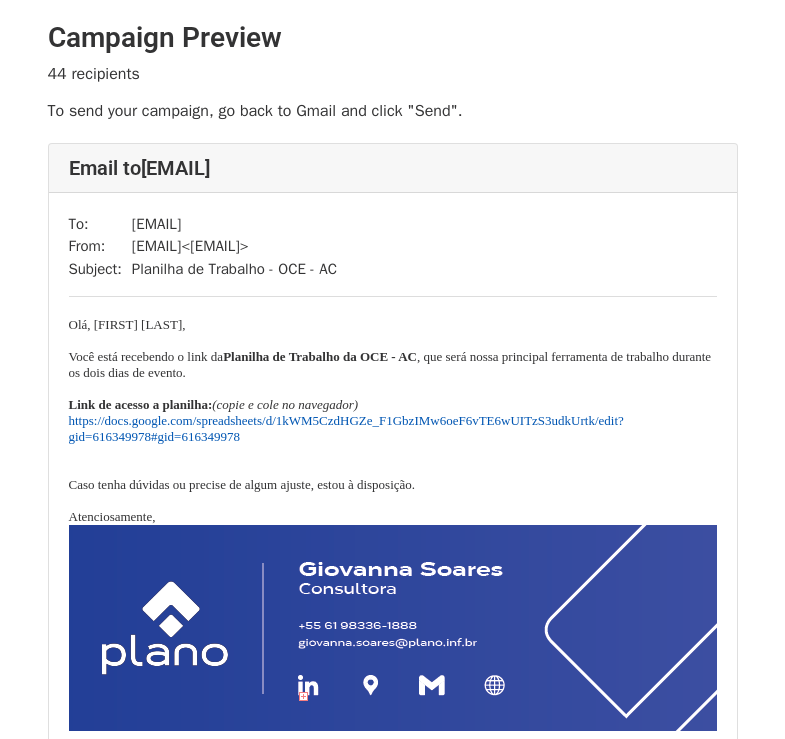 click on "https://docs.google.com/spreadsheets/d/1kWM5CzdHGZe_F1GbzIMw6oeF6vTE6wUITzS3udkUrtk/edit?gid=616349978#gid=616349978" at bounding box center (346, 428) 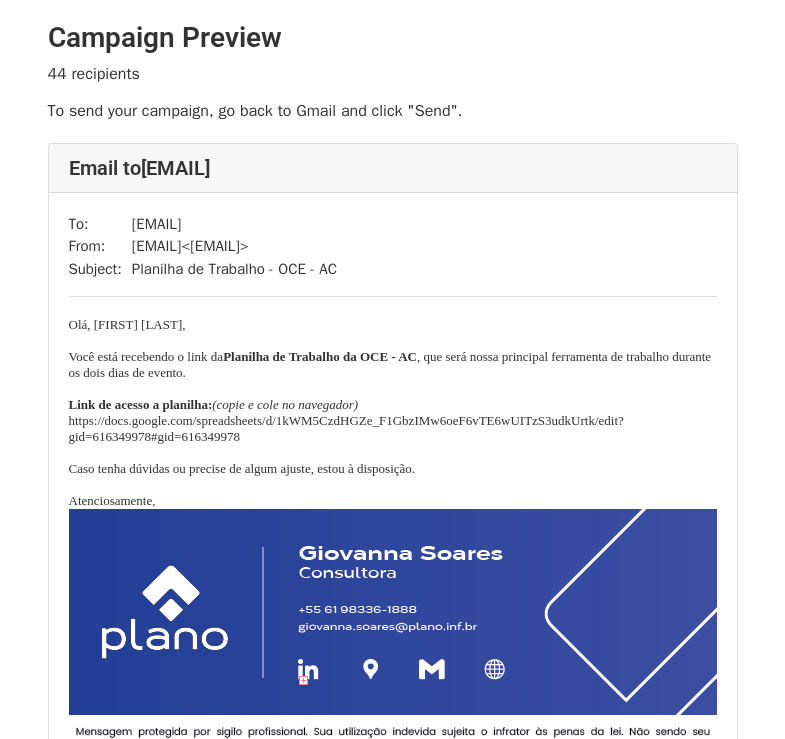scroll, scrollTop: 0, scrollLeft: 0, axis: both 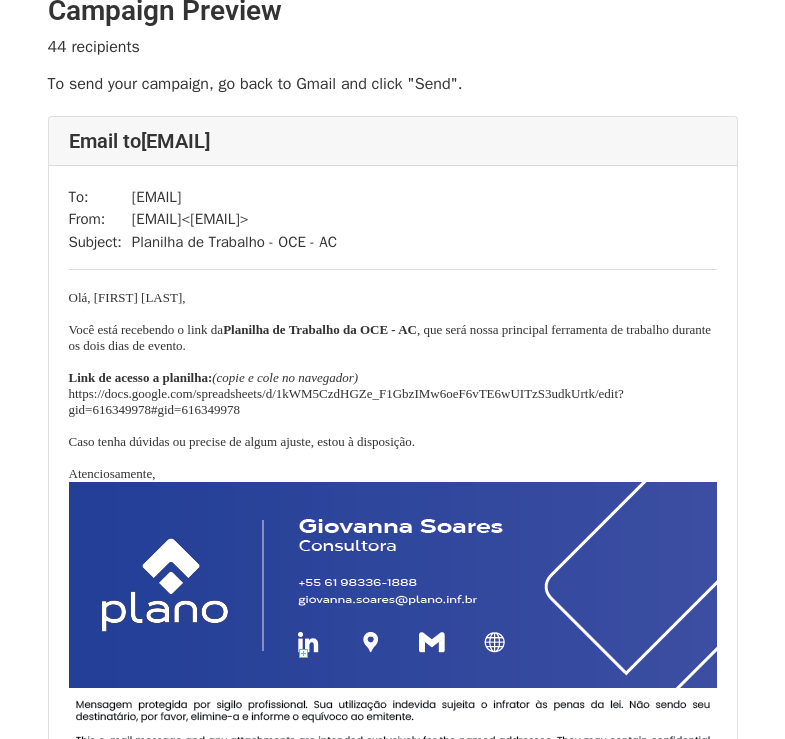 click on "Você está recebendo o link da  Planilha de Trabalho da OCE - AC , que será nossa principal ferramenta de trabalho durante os dois dias de evento." at bounding box center [393, 338] 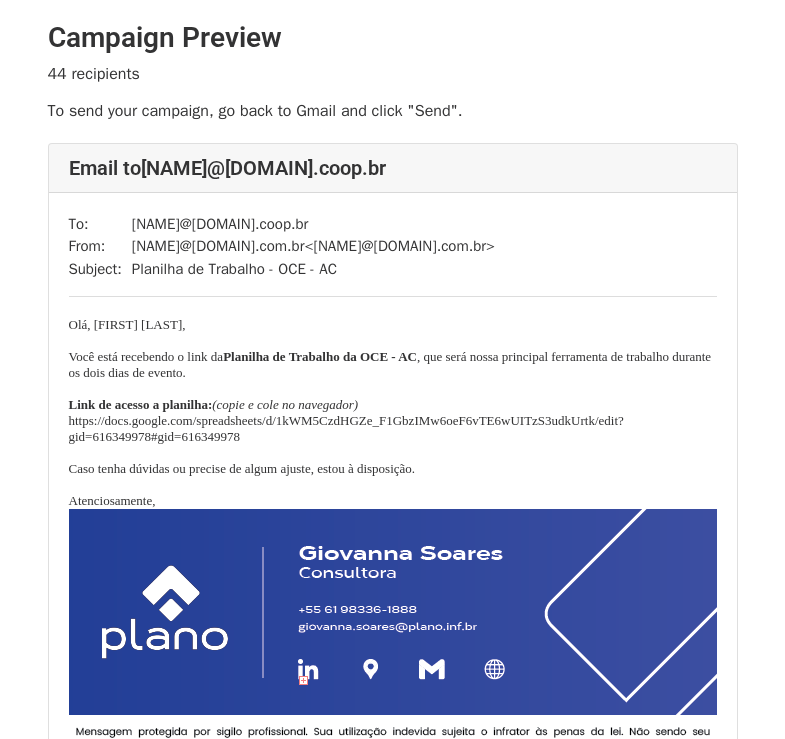 scroll, scrollTop: 0, scrollLeft: 0, axis: both 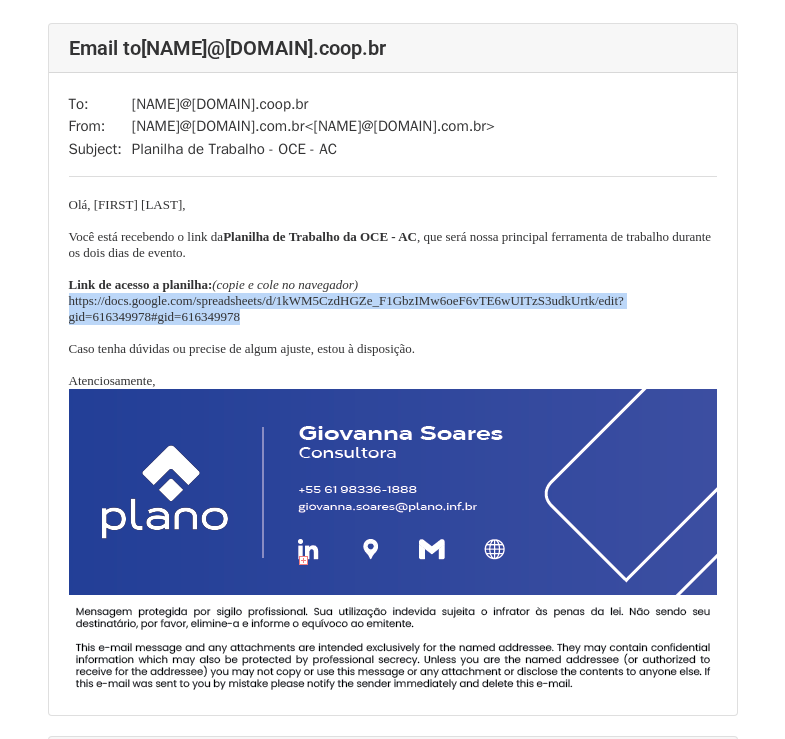 drag, startPoint x: 311, startPoint y: 311, endPoint x: 67, endPoint y: 301, distance: 244.20483 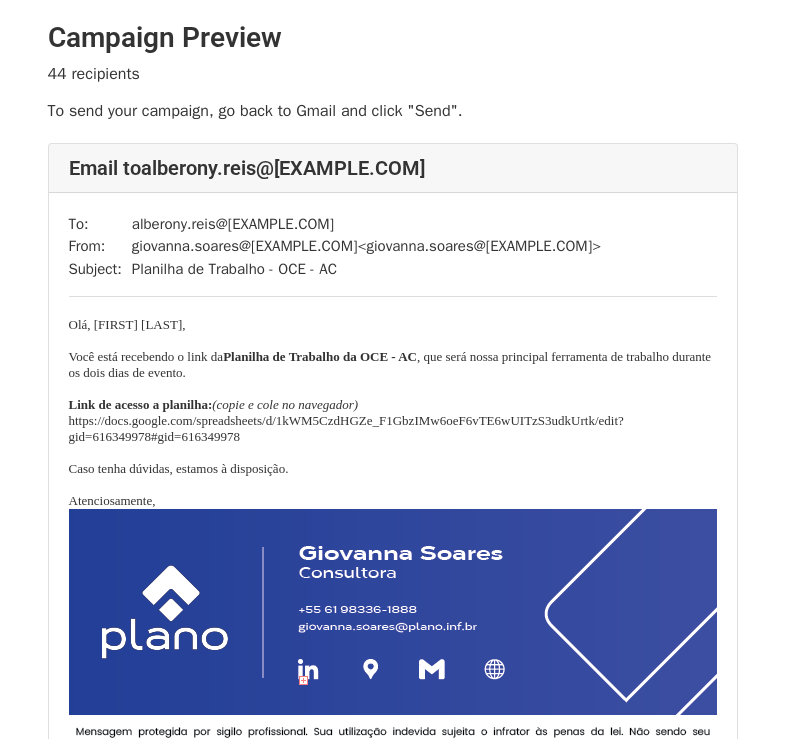 scroll, scrollTop: 0, scrollLeft: 0, axis: both 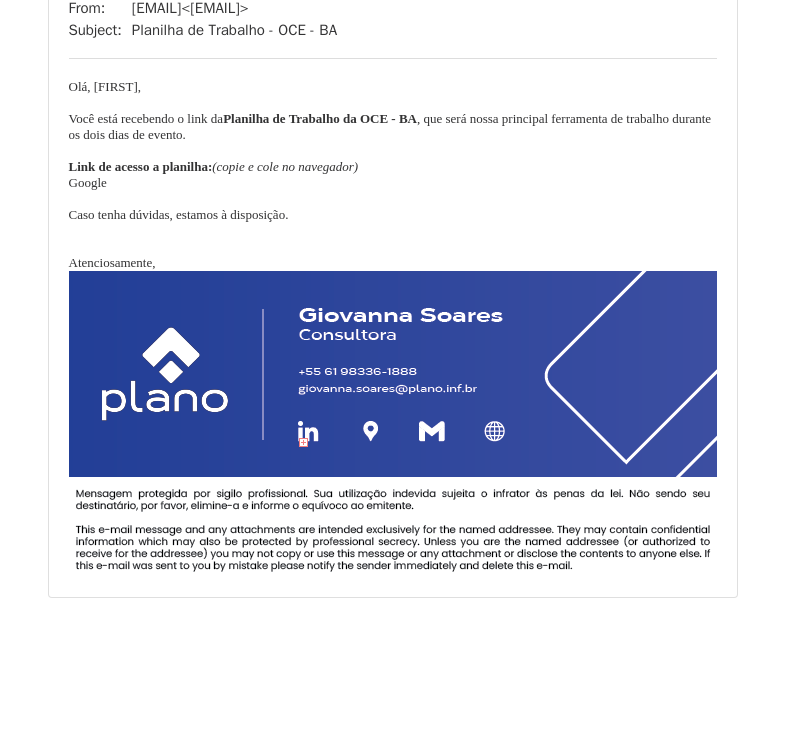 click at bounding box center (393, 199) 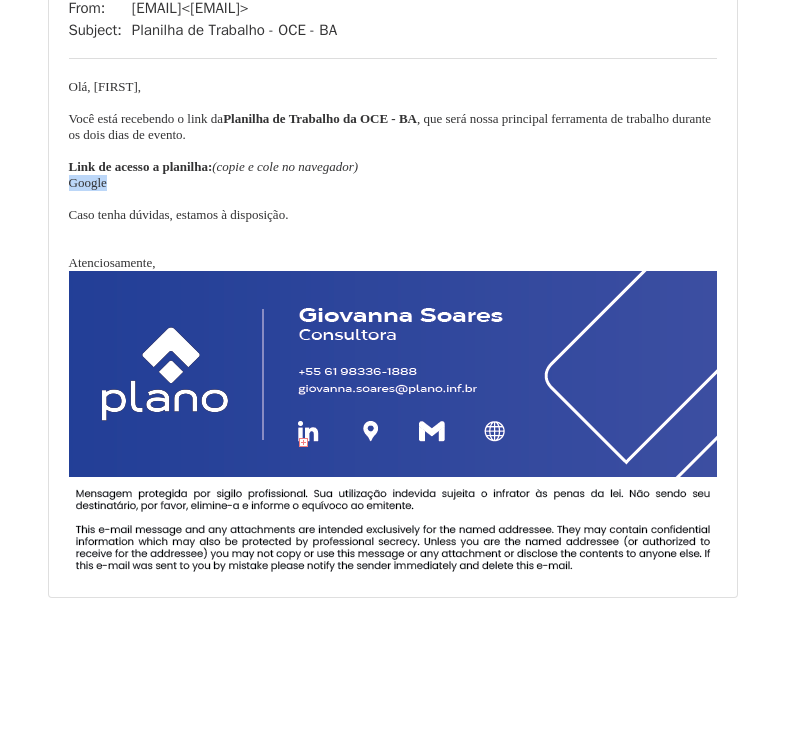 click on "Google" at bounding box center [393, 183] 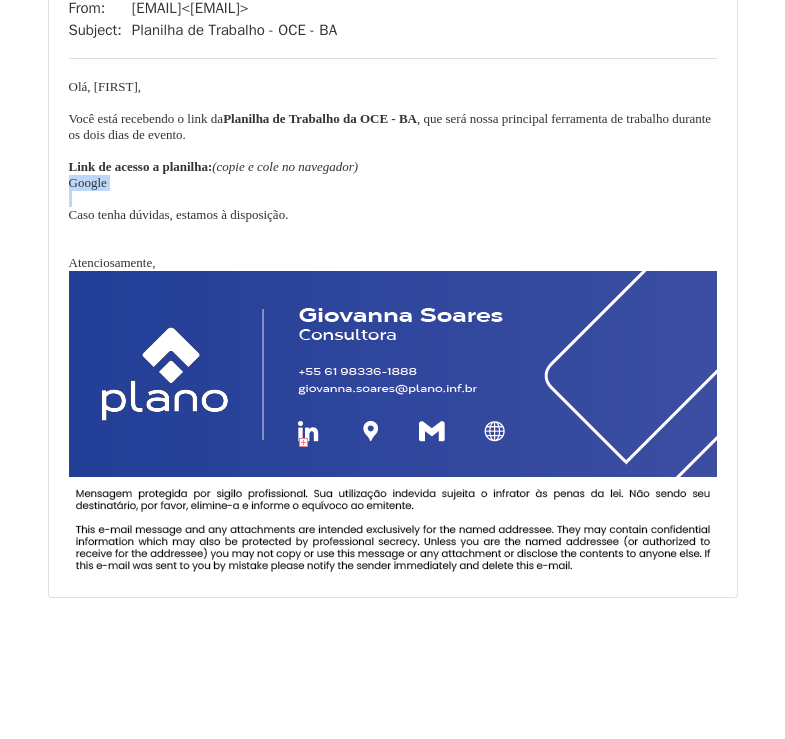 click on "Google" at bounding box center [393, 183] 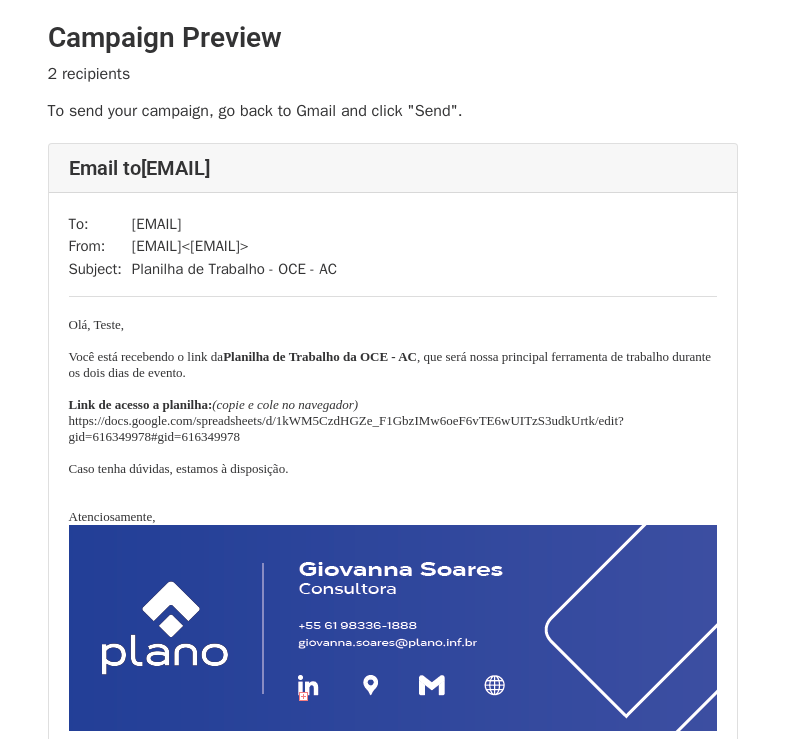 scroll, scrollTop: 0, scrollLeft: 0, axis: both 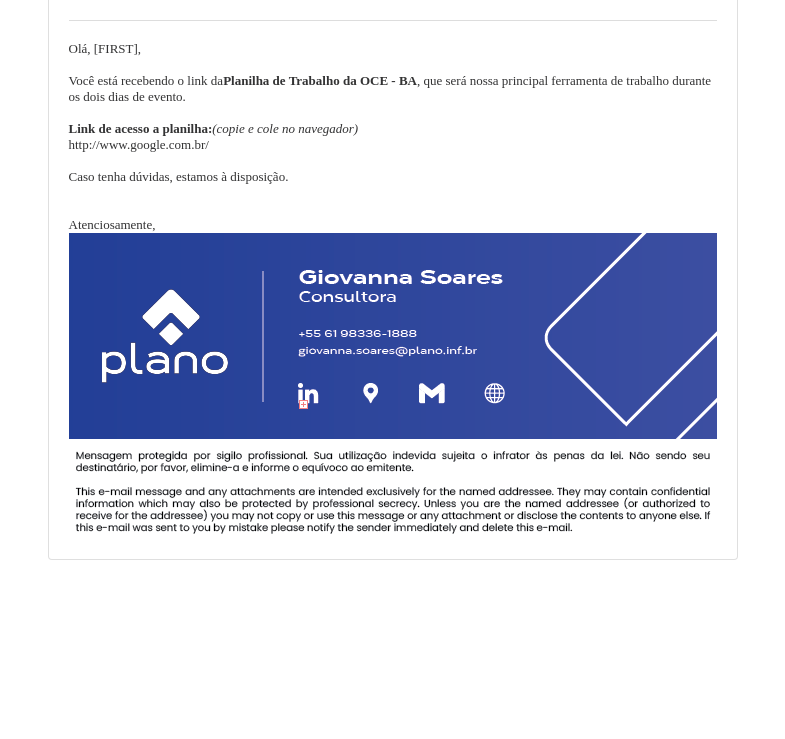 click on "http://www.google.com.br/" at bounding box center (393, 145) 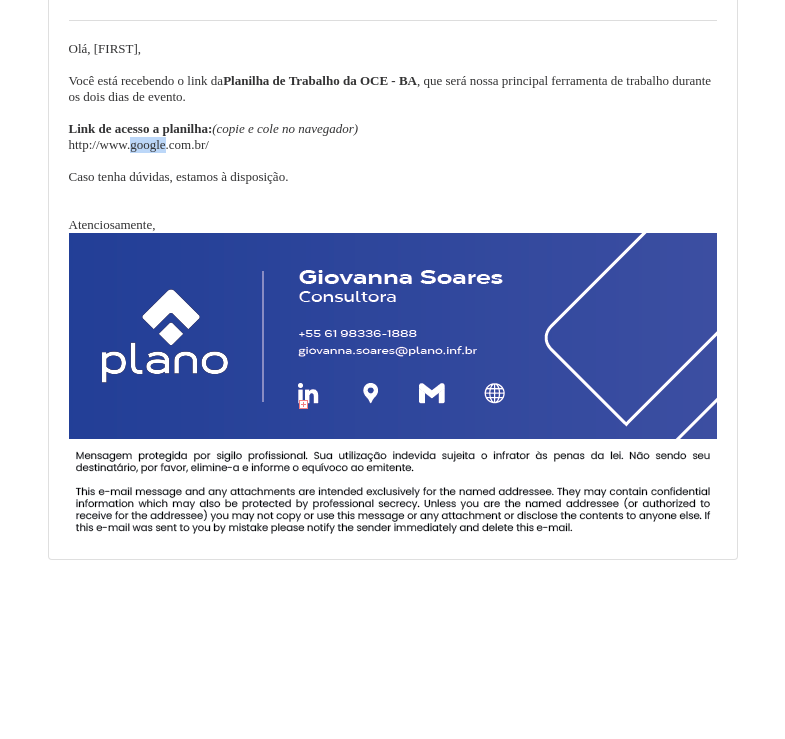 click on "http://www.google.com.br/" at bounding box center (393, 145) 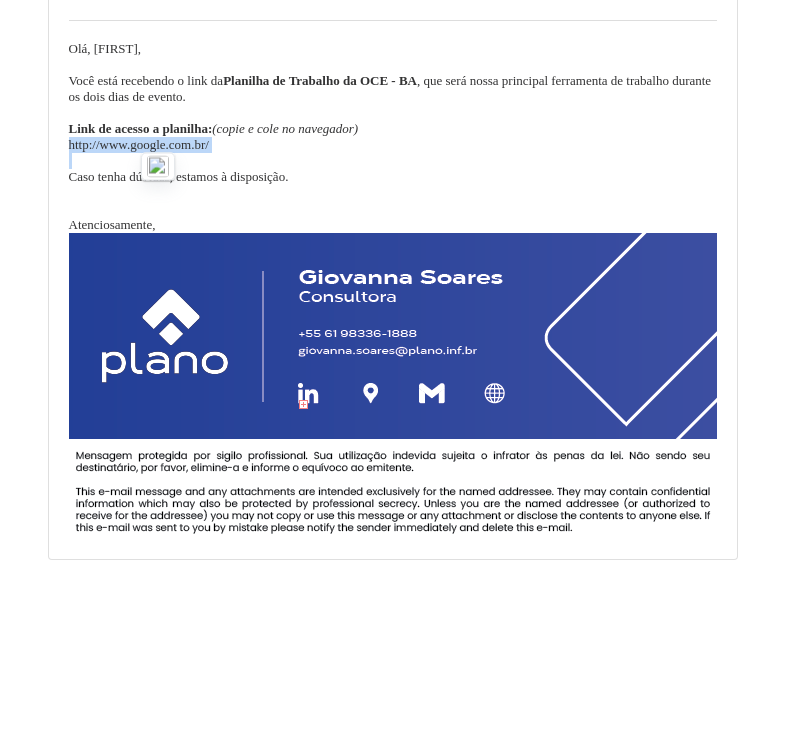 click on "http://www.google.com.br/" at bounding box center (393, 145) 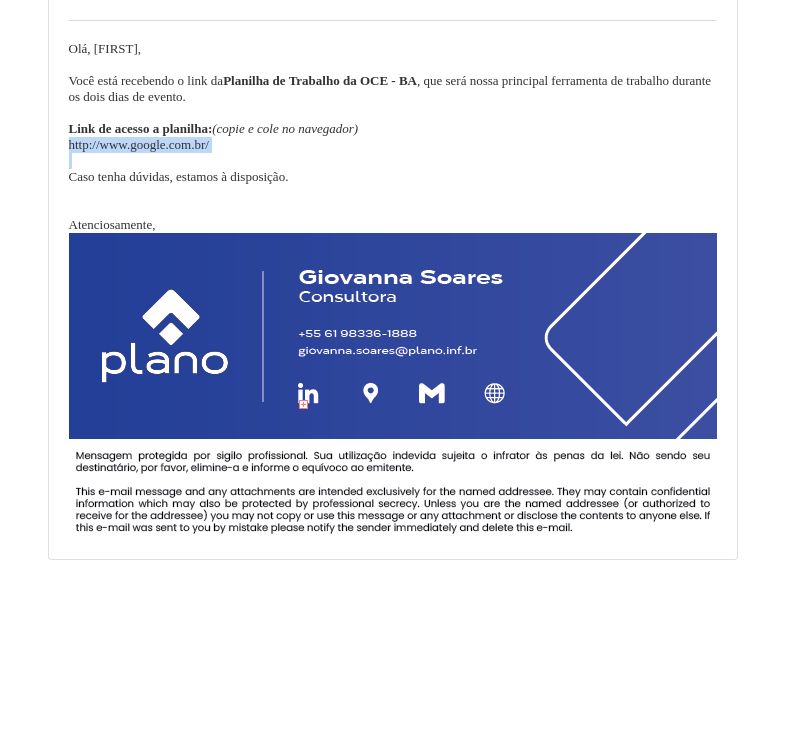 click at bounding box center (393, 161) 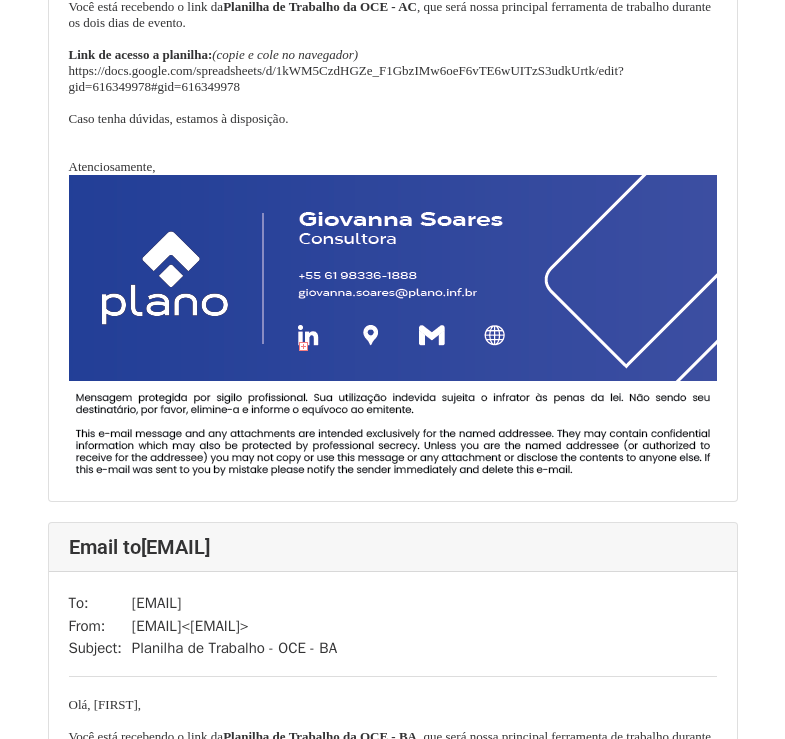 scroll, scrollTop: 678, scrollLeft: 0, axis: vertical 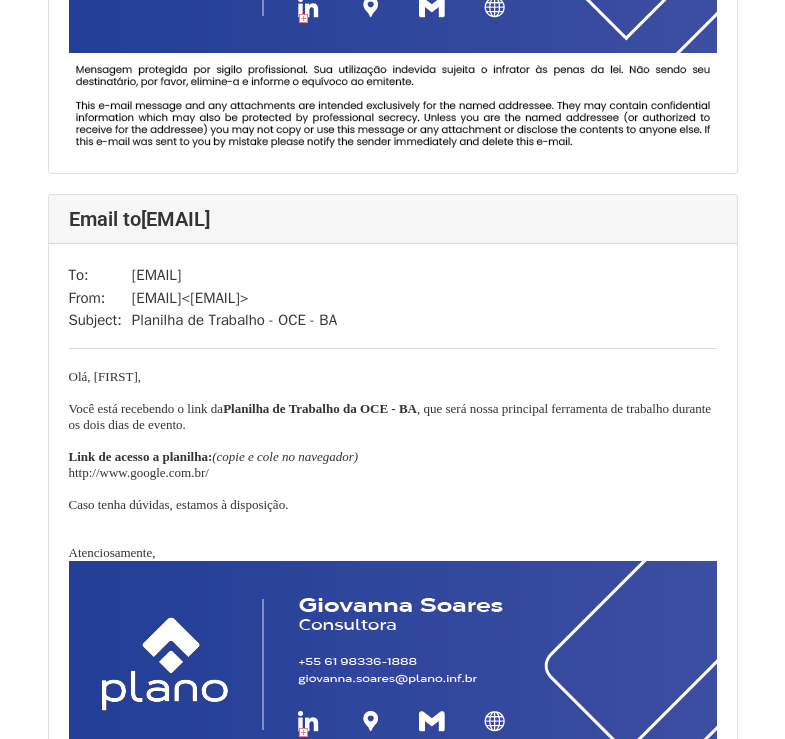 click on "http://www.google.com.br/" at bounding box center [393, 473] 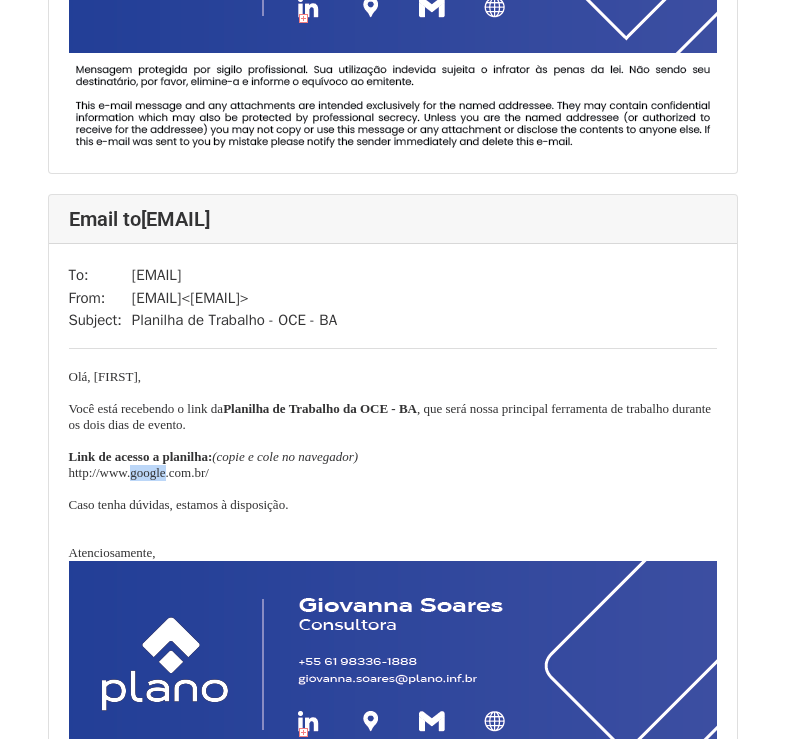 click on "http://www.google.com.br/" at bounding box center [393, 473] 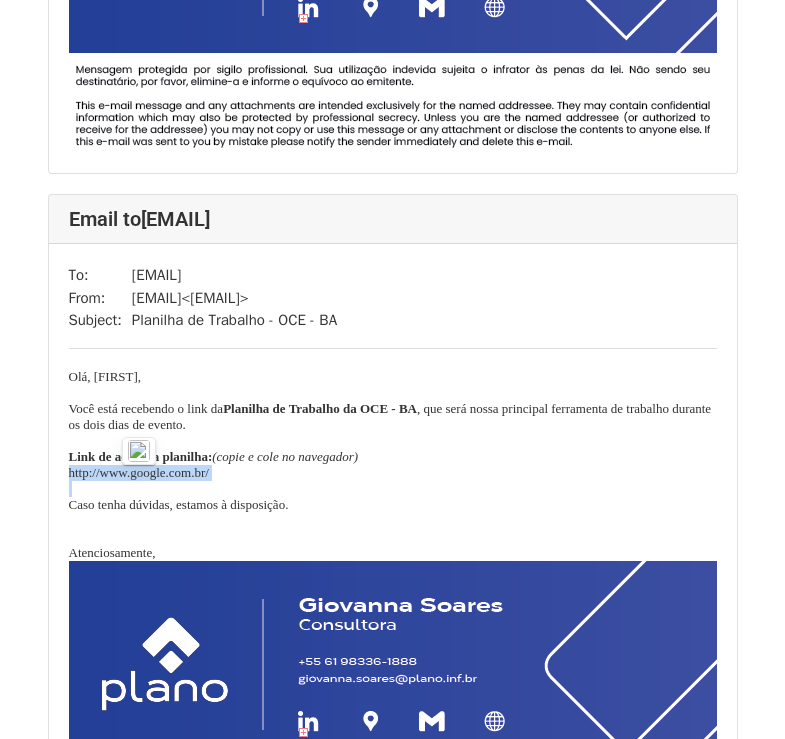 click on "http://www.google.com.br/" at bounding box center [393, 473] 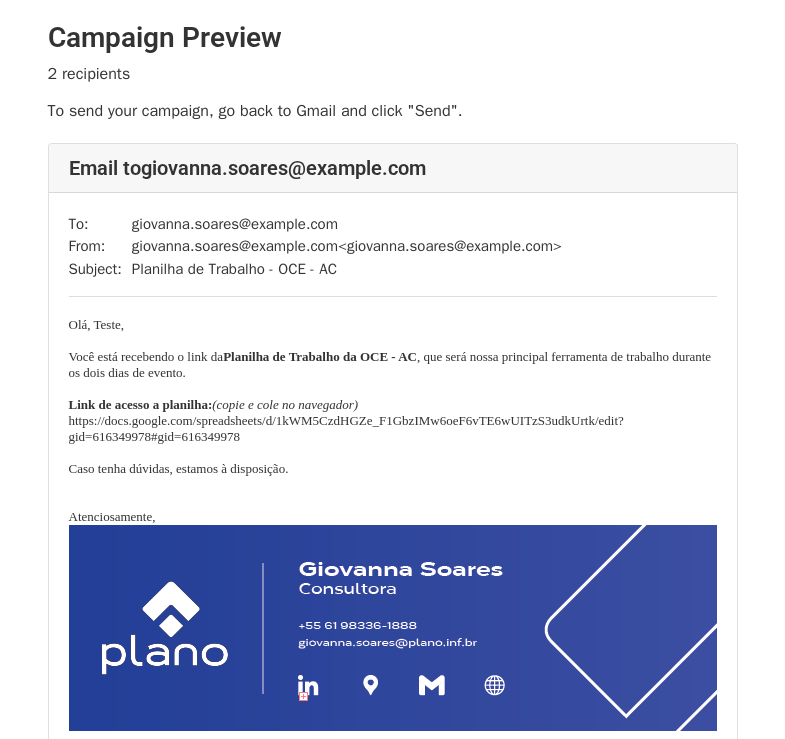 scroll, scrollTop: 0, scrollLeft: 0, axis: both 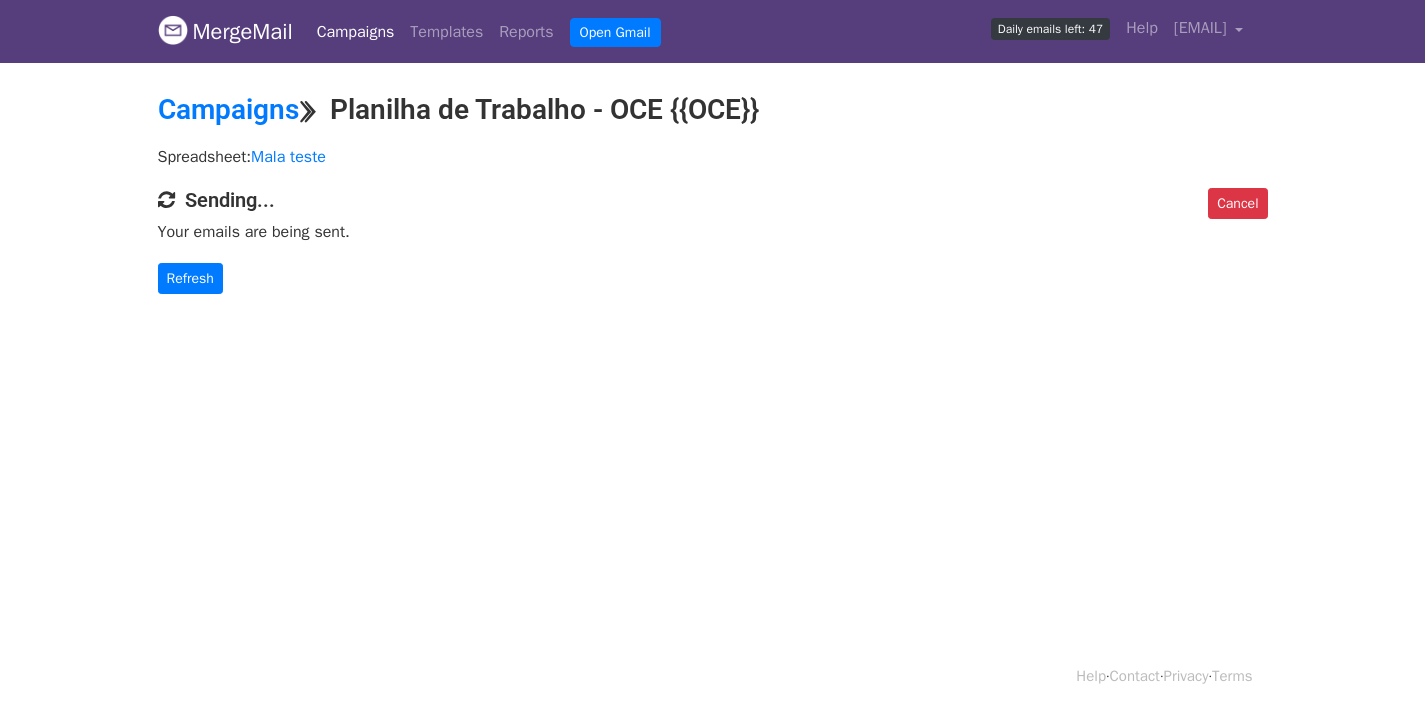 click on "Cancel
Sending...
Your emails are being sent.
Refresh" at bounding box center (713, 241) 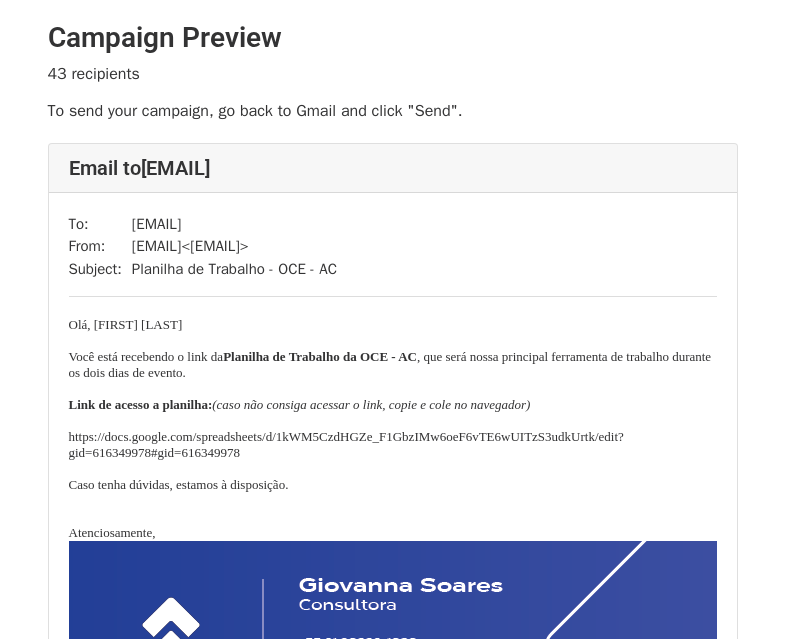 scroll, scrollTop: 0, scrollLeft: 0, axis: both 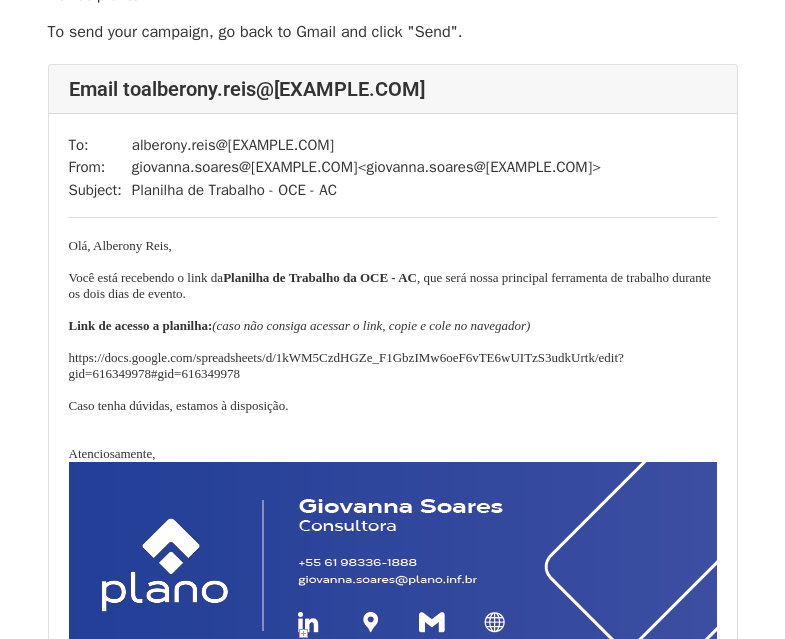 click at bounding box center [393, 310] 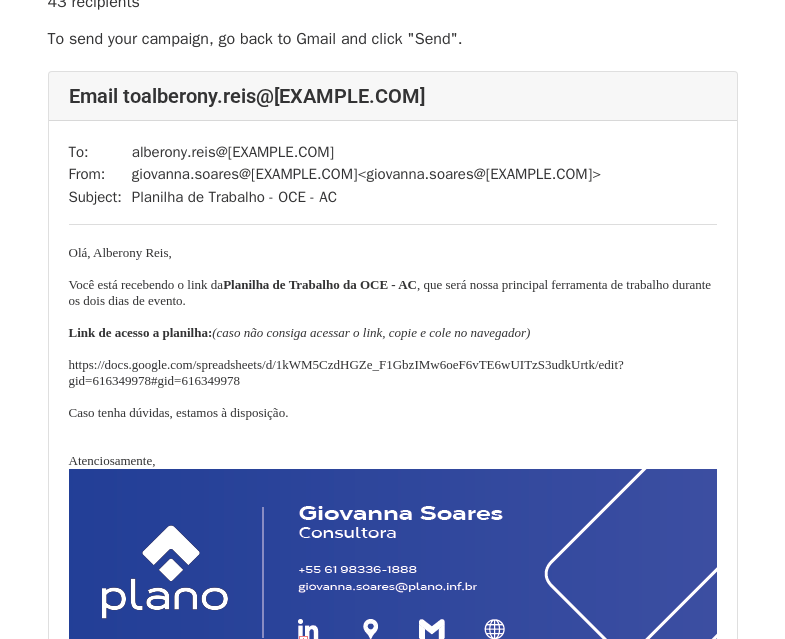 scroll, scrollTop: 71, scrollLeft: 0, axis: vertical 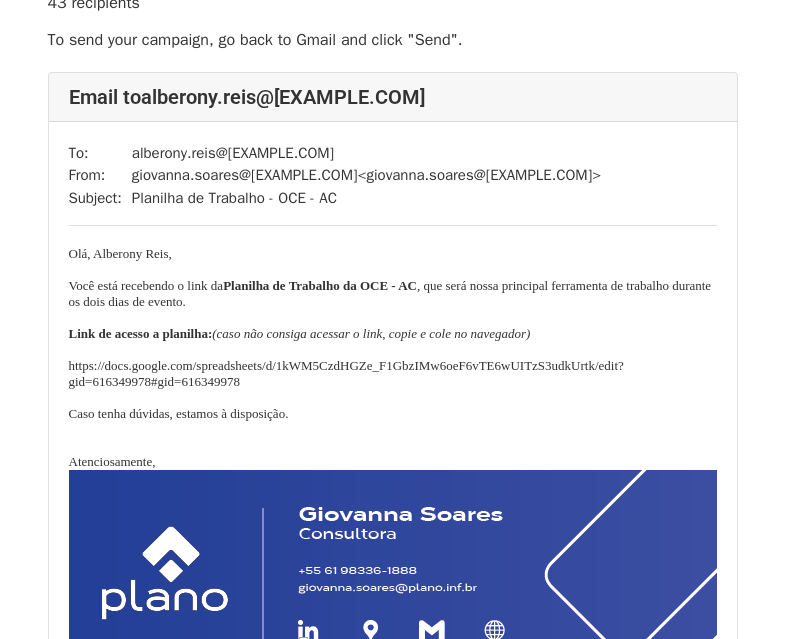 click on "Link de acesso a planilha:  (caso não consiga acessar o link, copie e cole no navegador)" at bounding box center (393, 334) 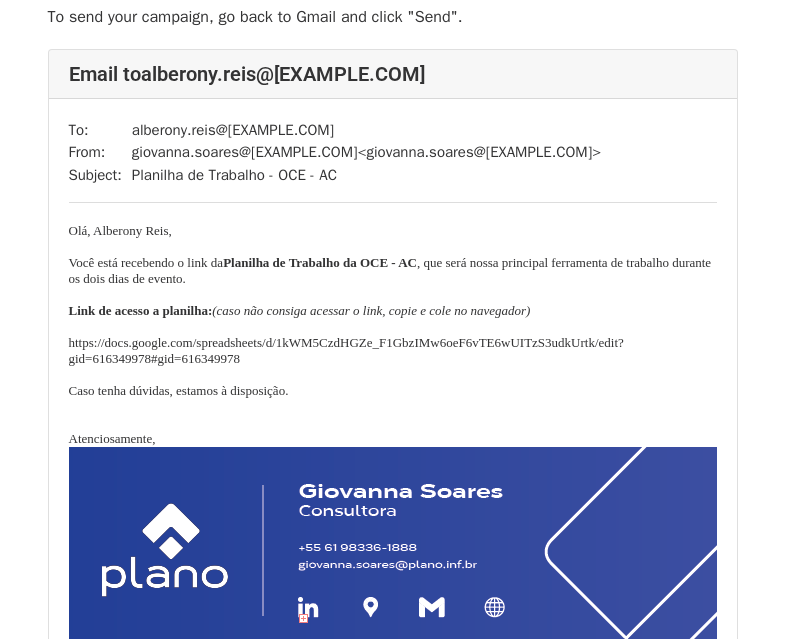 scroll, scrollTop: 95, scrollLeft: 0, axis: vertical 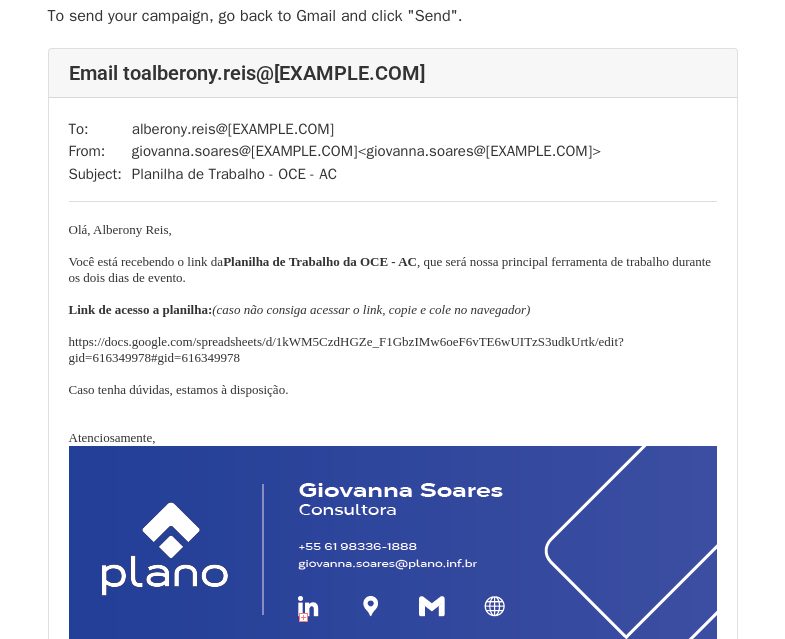 click on "https://docs.google.com/spreadsheets/d/1kWM5CzdHGZe_F1GbzIMw6oeF6vTE6wUITzS3udkUrtk/edit?gid=616349978#gid=616349978" at bounding box center (393, 350) 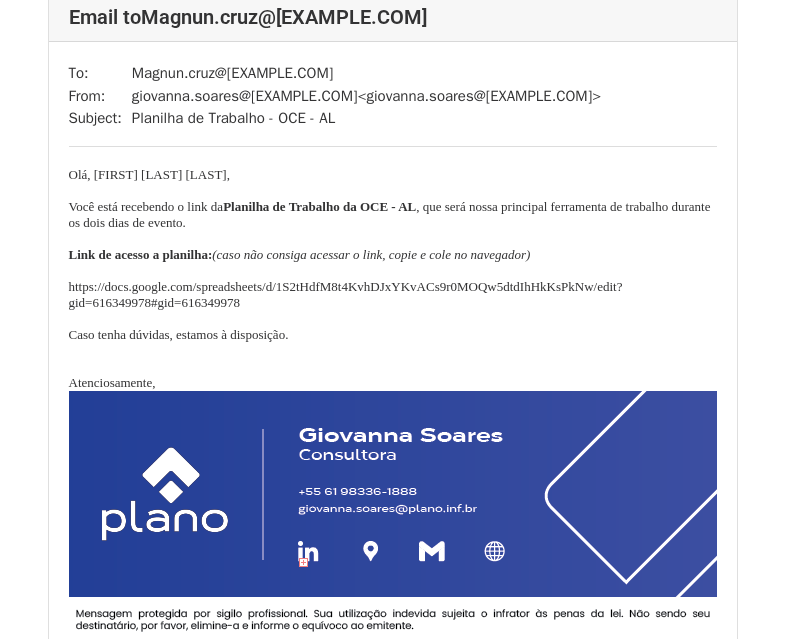 scroll, scrollTop: 909, scrollLeft: 0, axis: vertical 